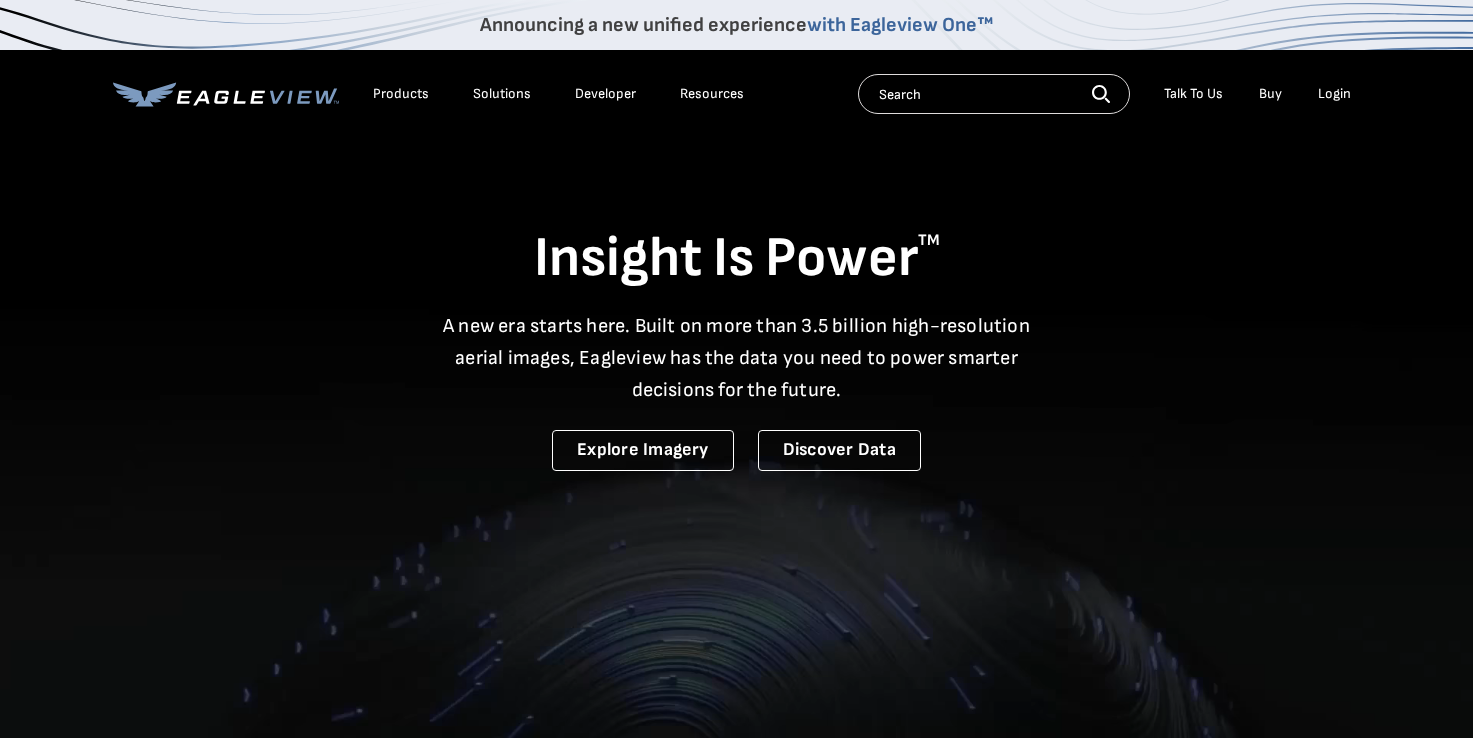 scroll, scrollTop: 0, scrollLeft: 0, axis: both 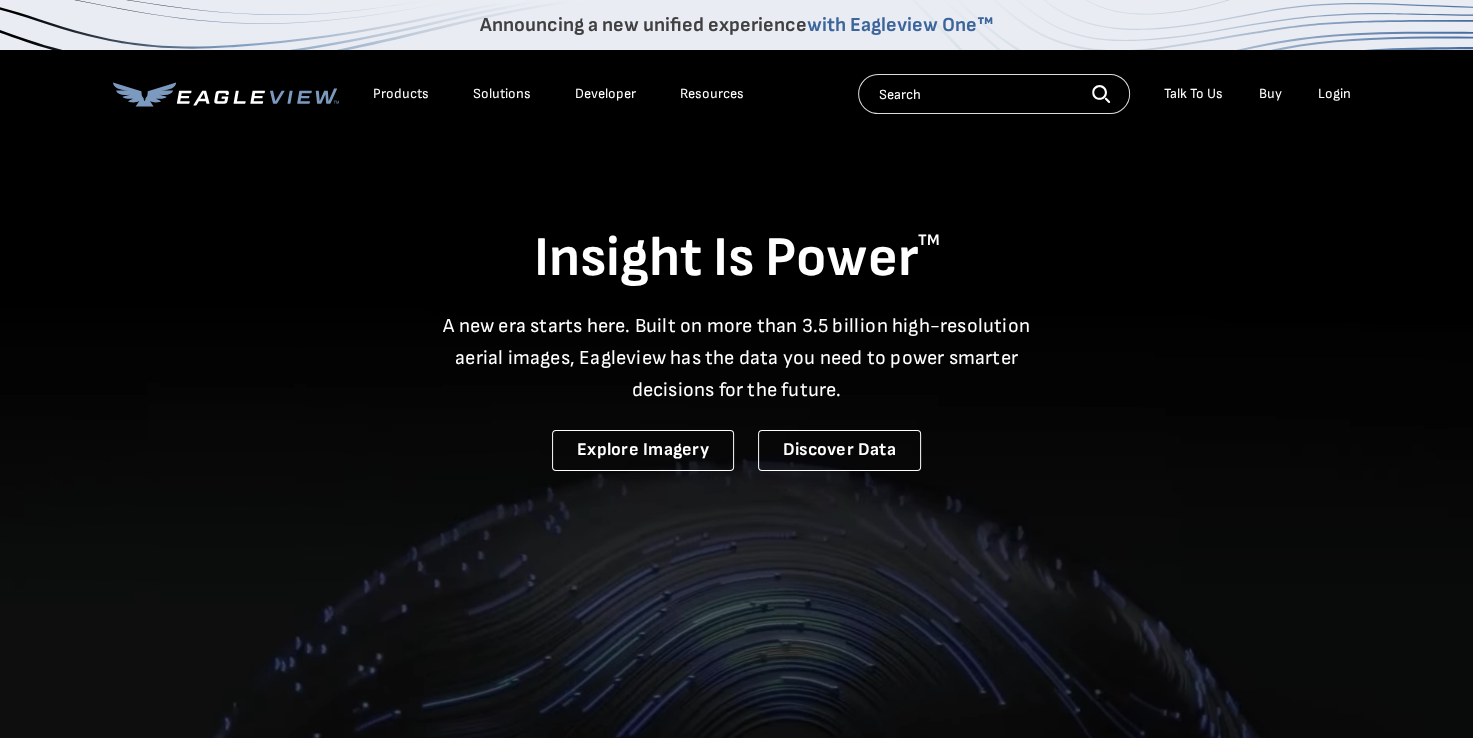 click on "Login" at bounding box center [1334, 94] 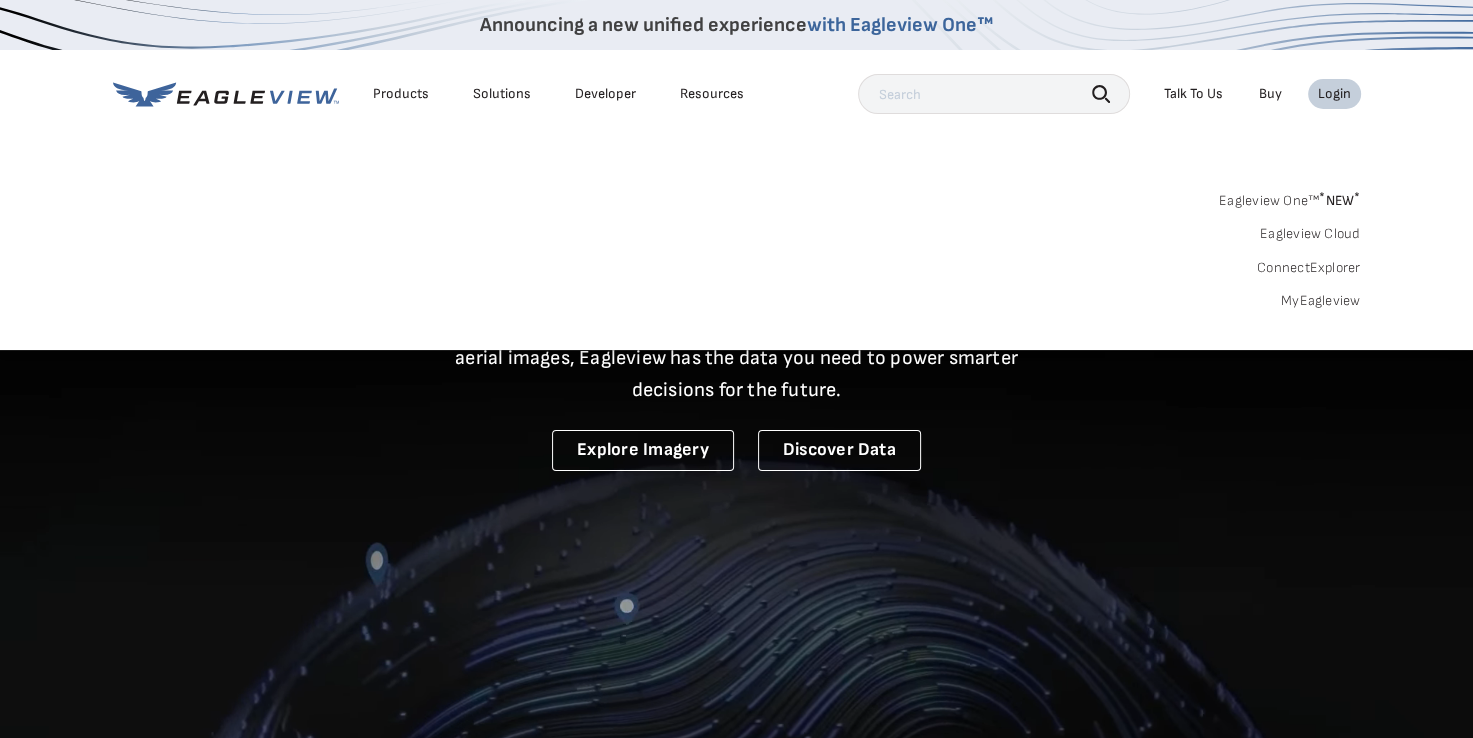 click on "Login" at bounding box center [1334, 94] 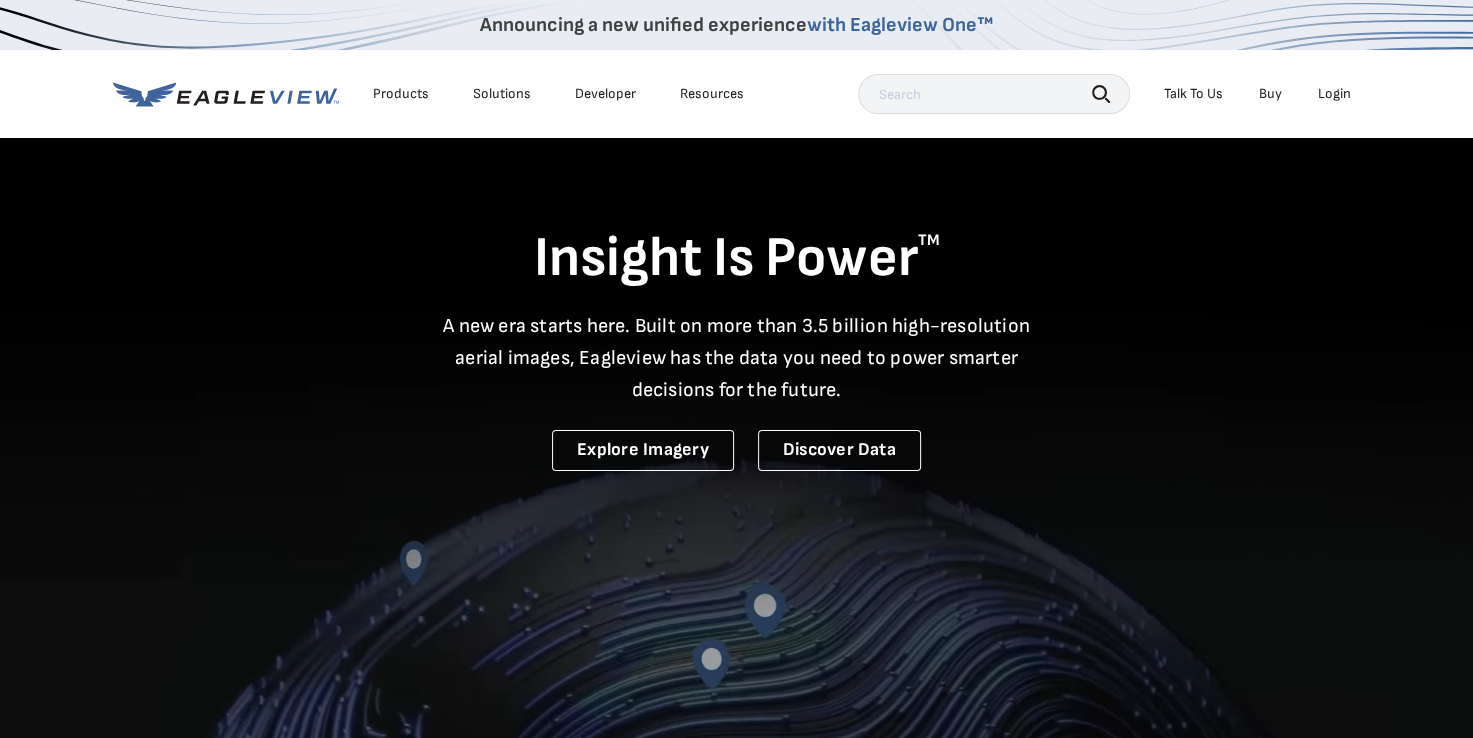 click on "Login" at bounding box center [1334, 94] 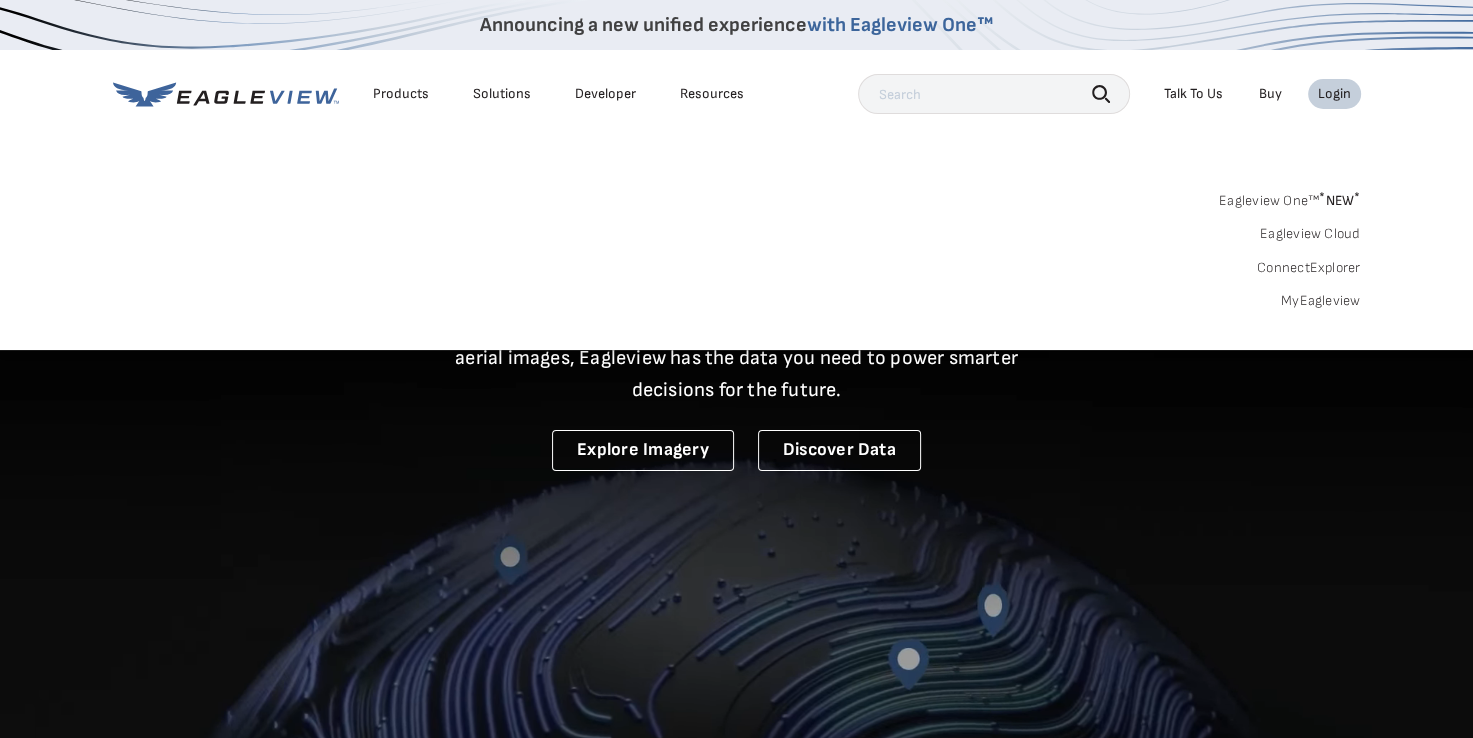 click on "MyEagleview" at bounding box center [1321, 301] 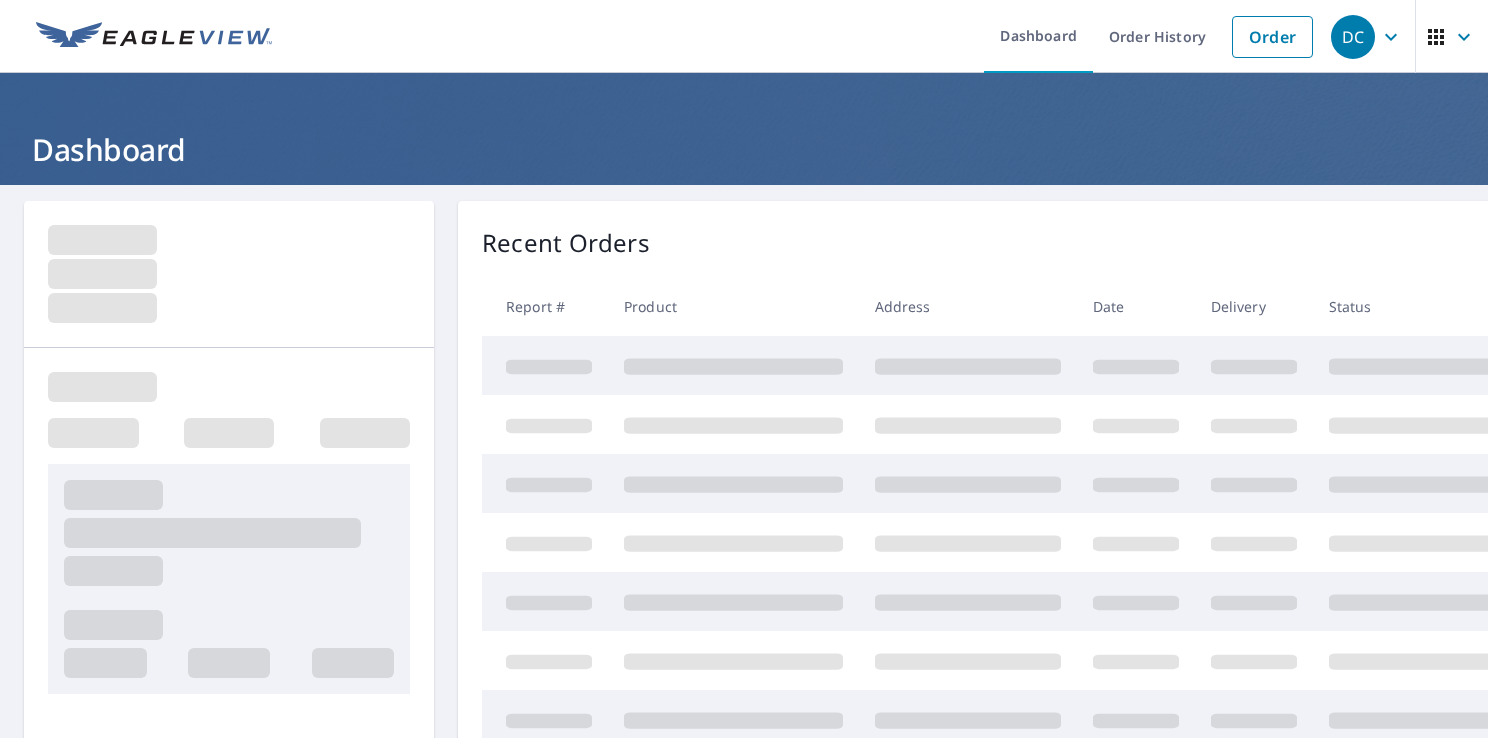 scroll, scrollTop: 0, scrollLeft: 0, axis: both 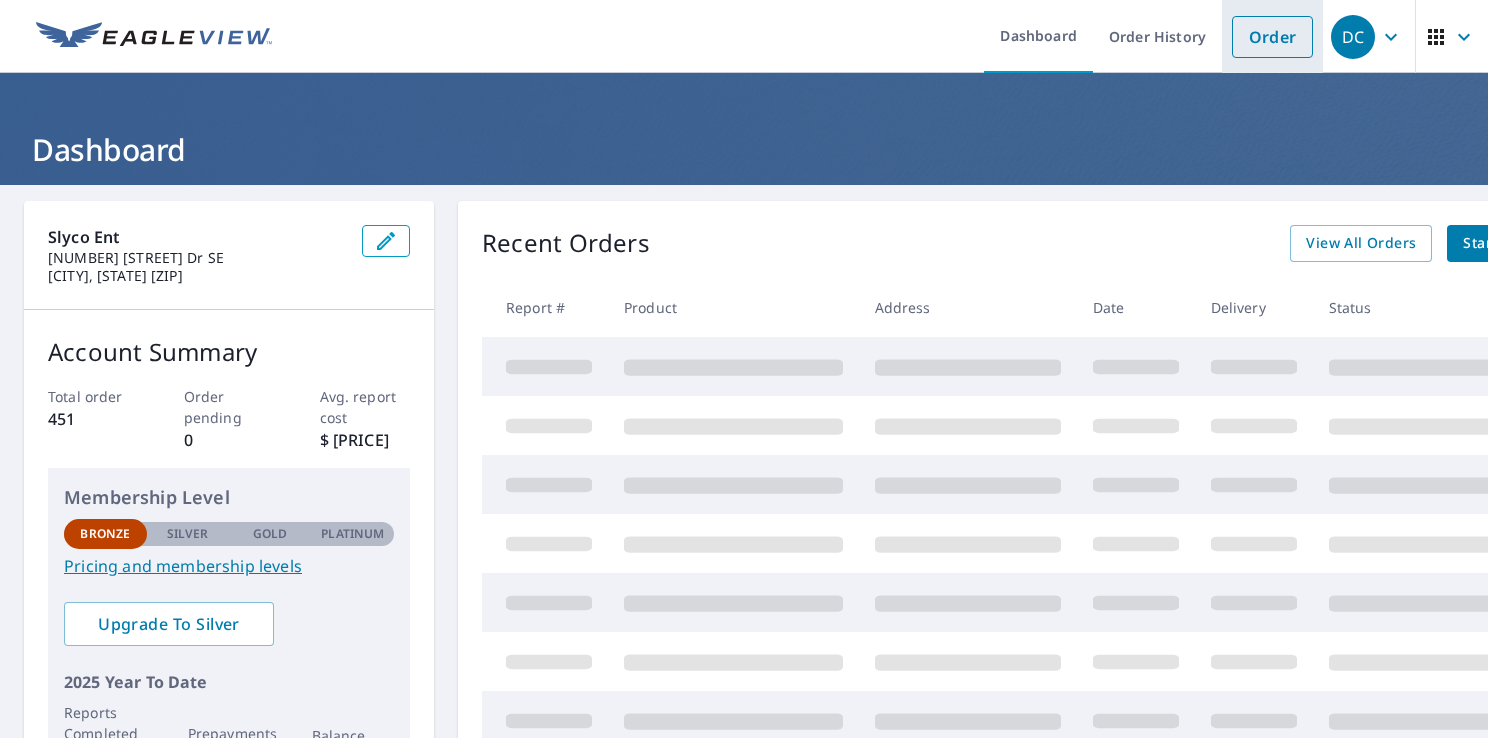 click on "Order" at bounding box center [1272, 37] 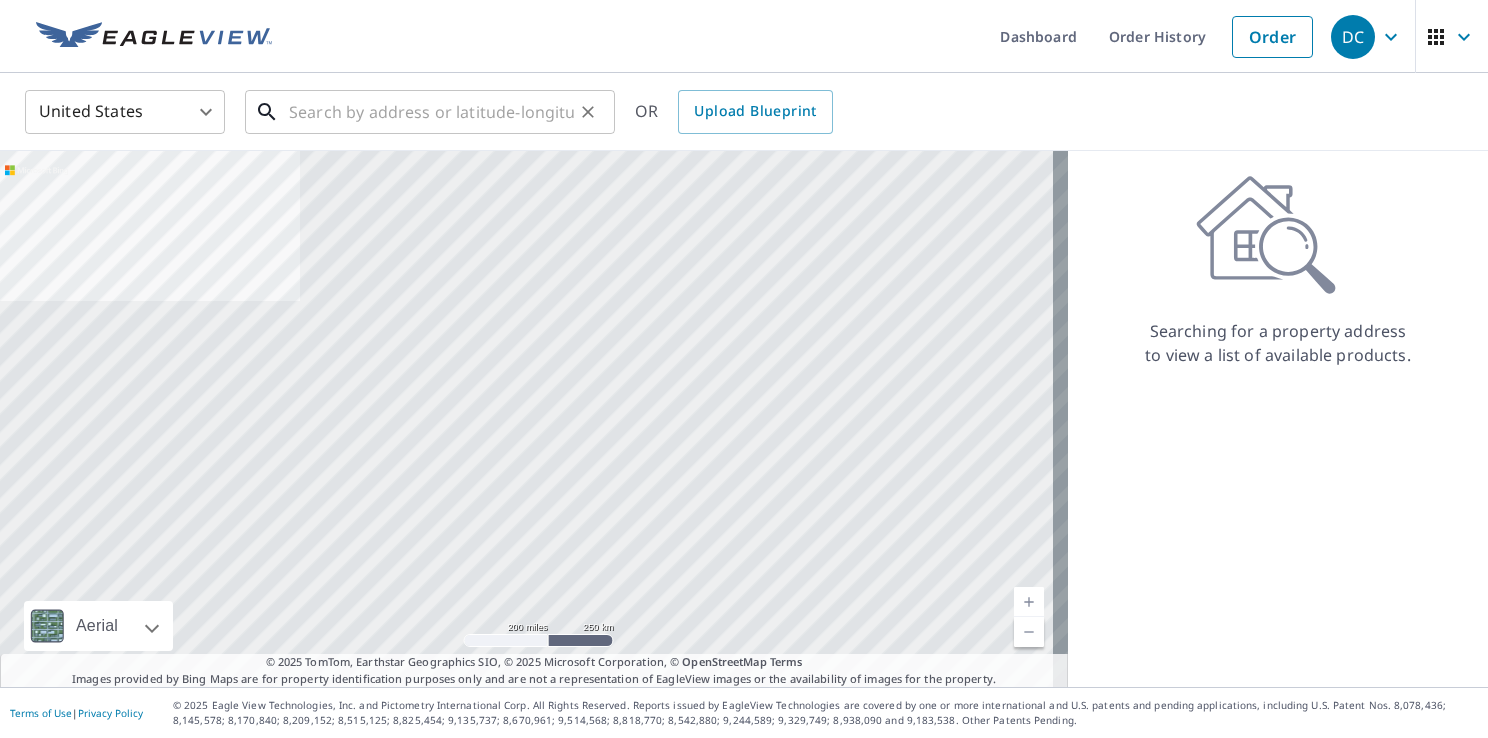 click at bounding box center [431, 112] 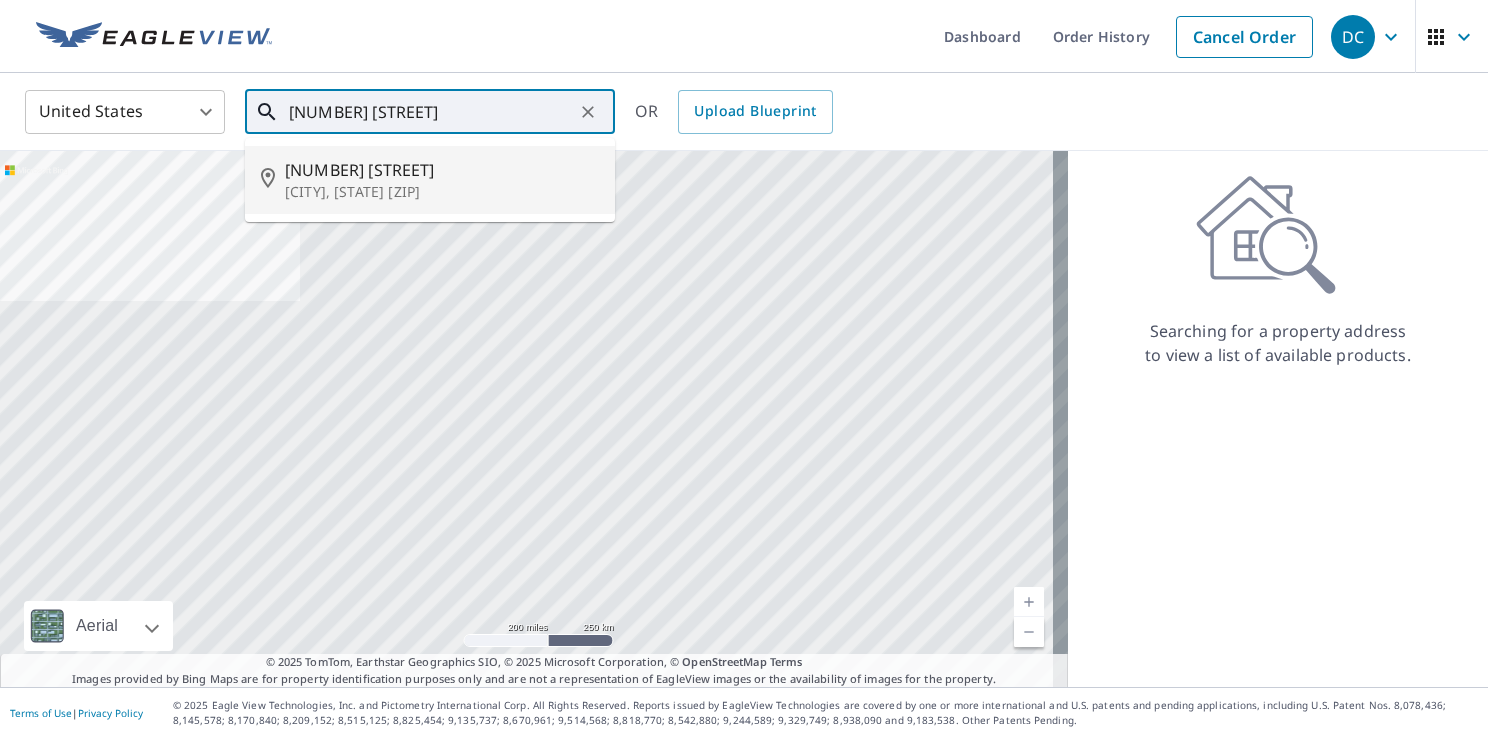 click on "[NUMBER] [STREET]" at bounding box center (442, 170) 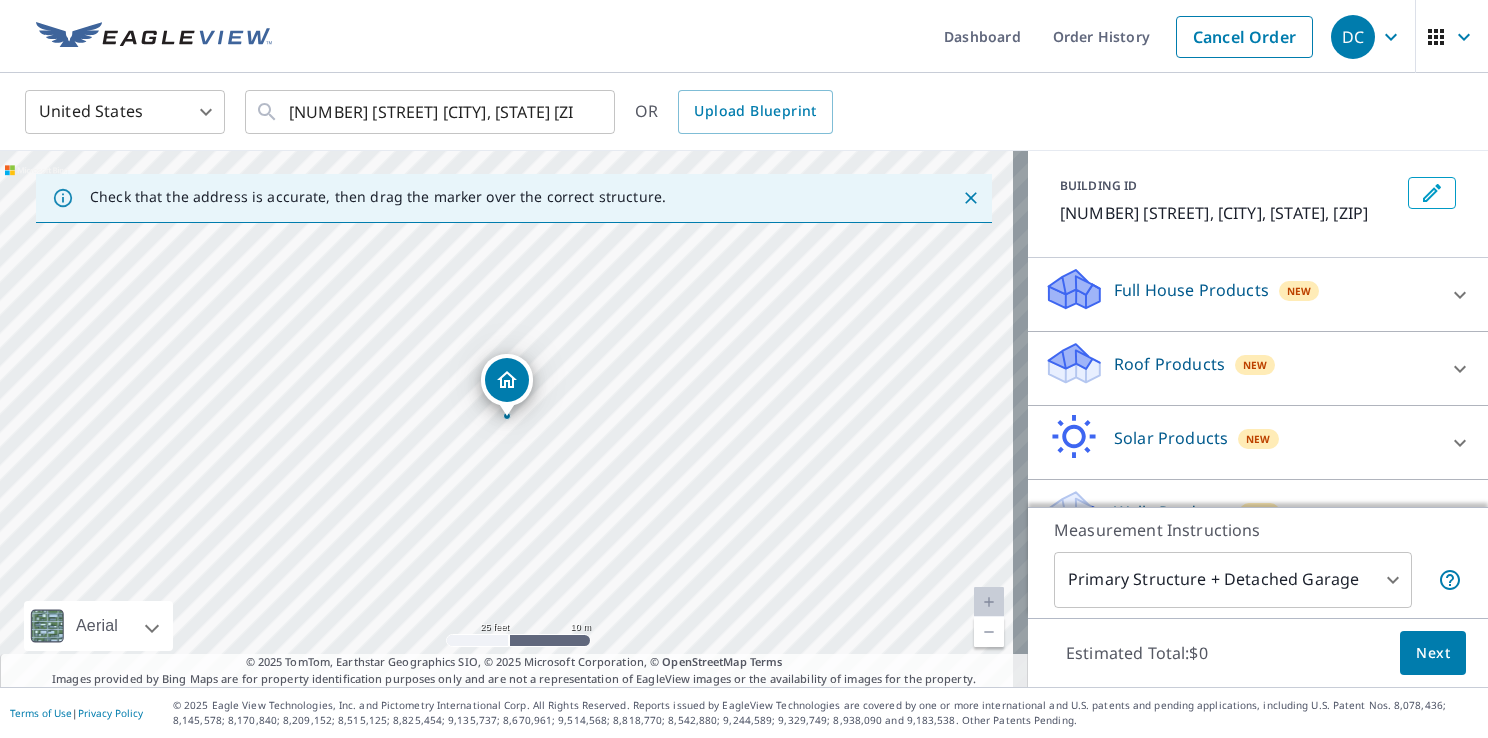 scroll, scrollTop: 0, scrollLeft: 0, axis: both 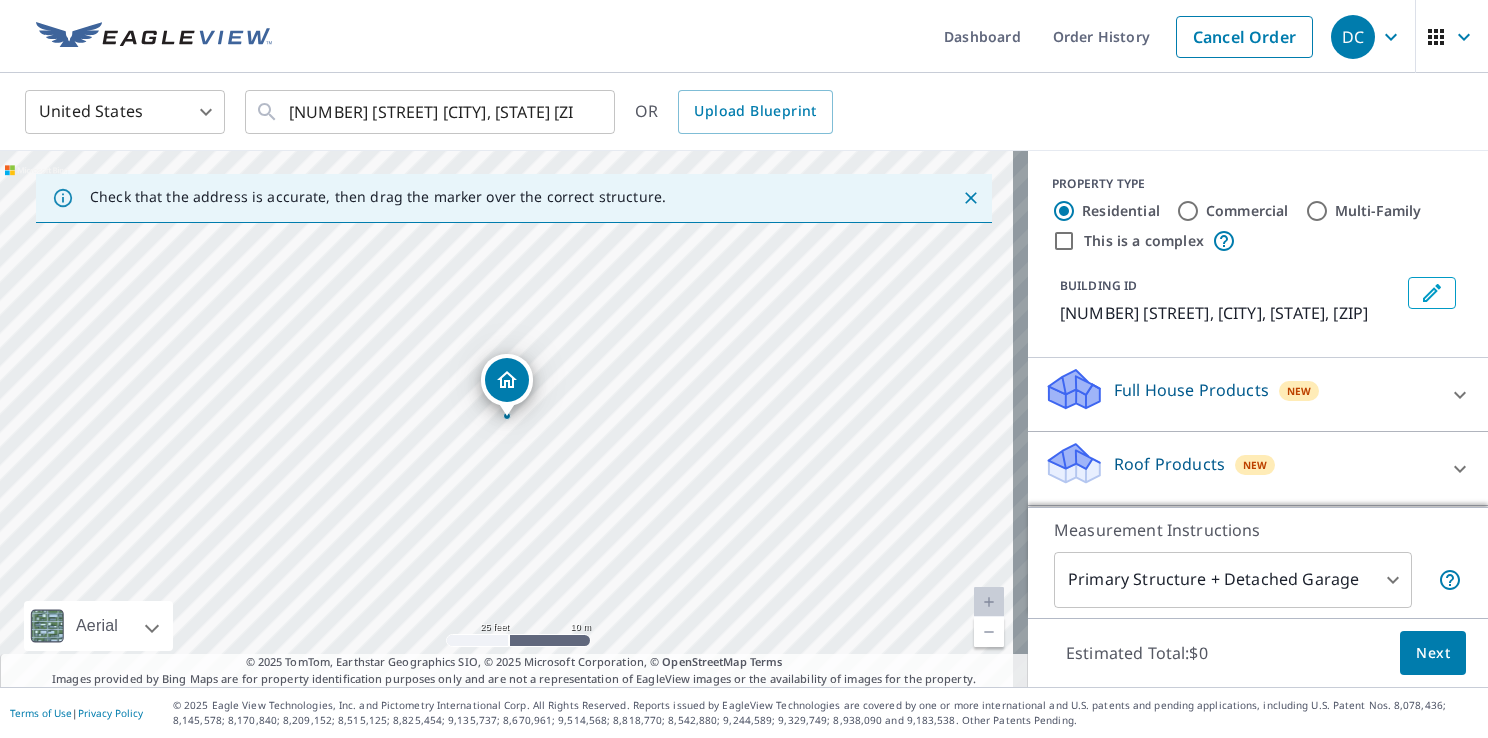 click on "Full House Products" at bounding box center (1191, 390) 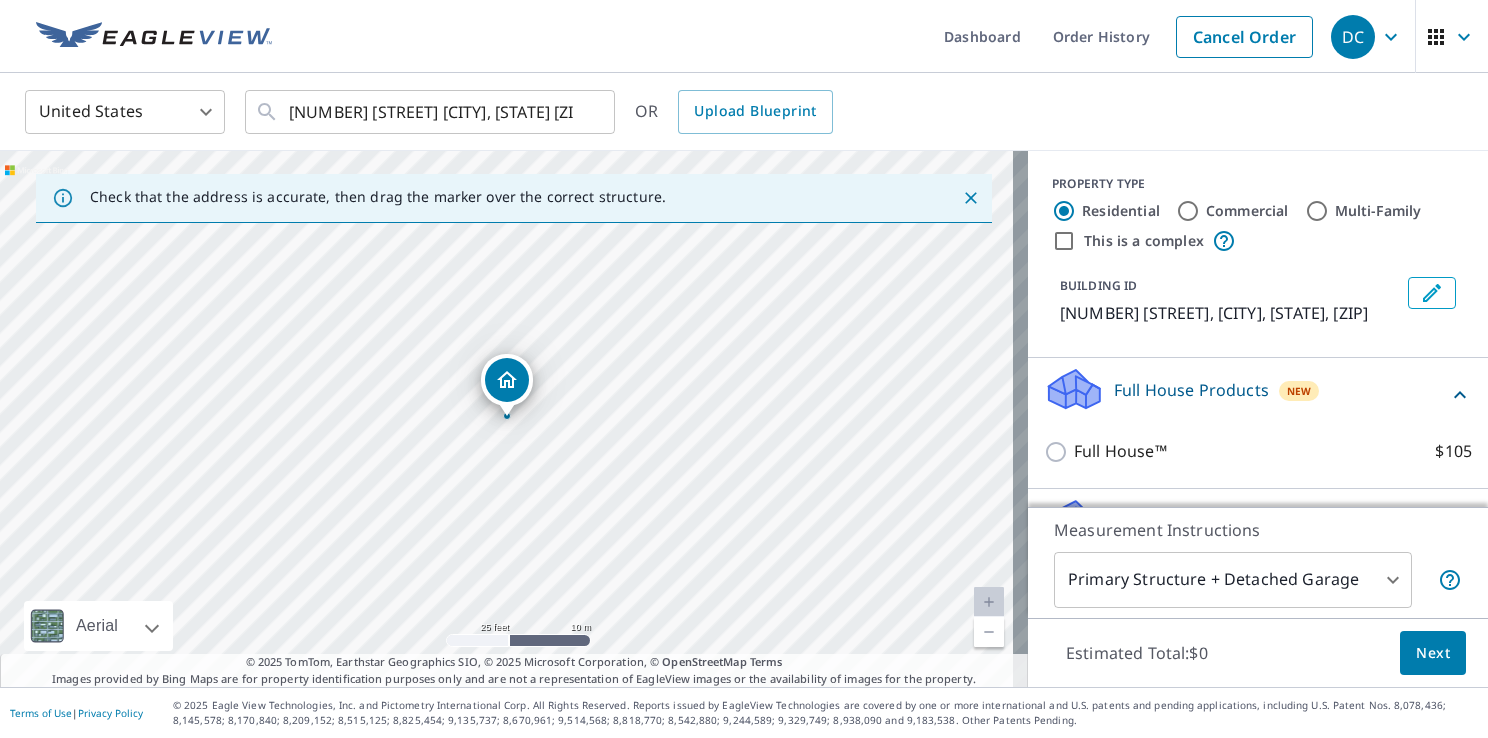 scroll, scrollTop: 100, scrollLeft: 0, axis: vertical 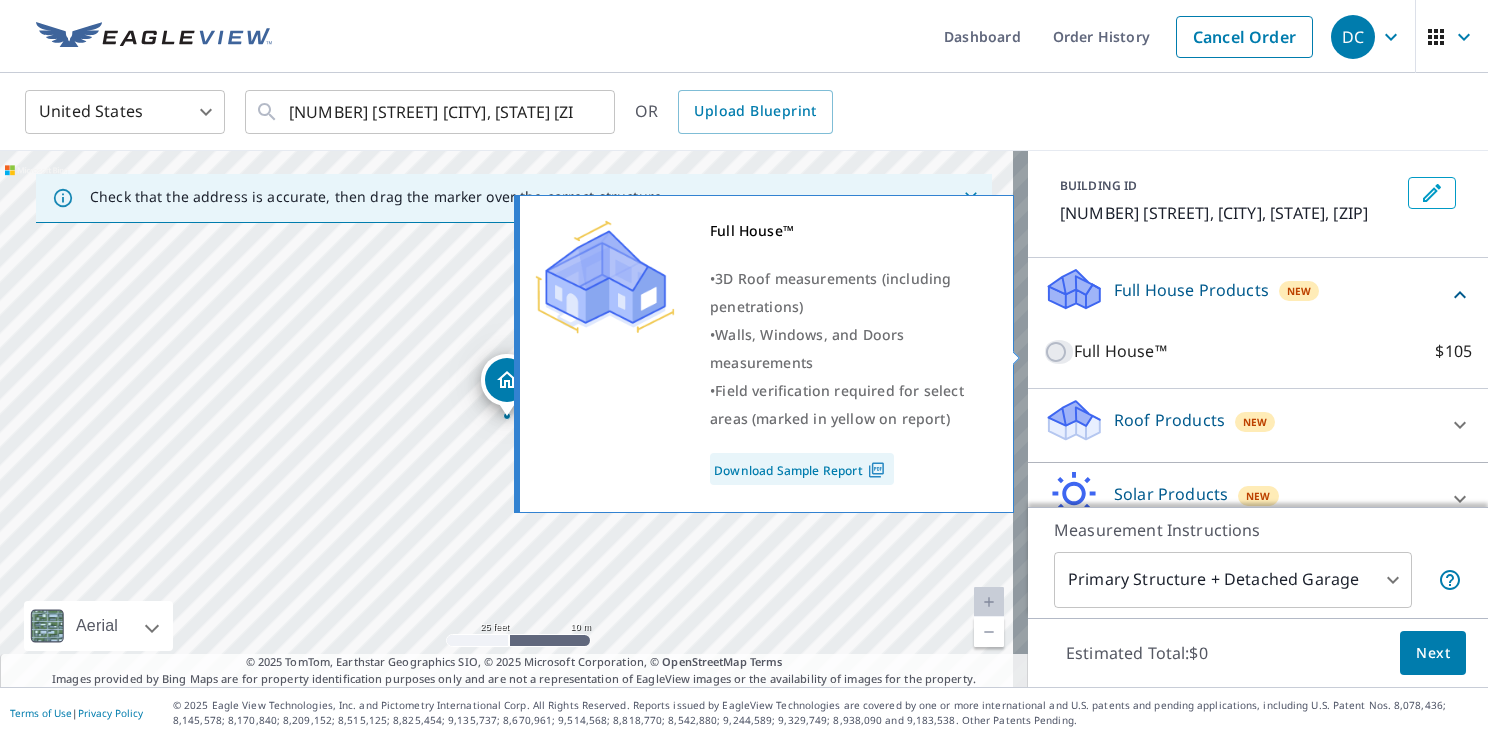 click on "Full House™ $105" at bounding box center [1059, 352] 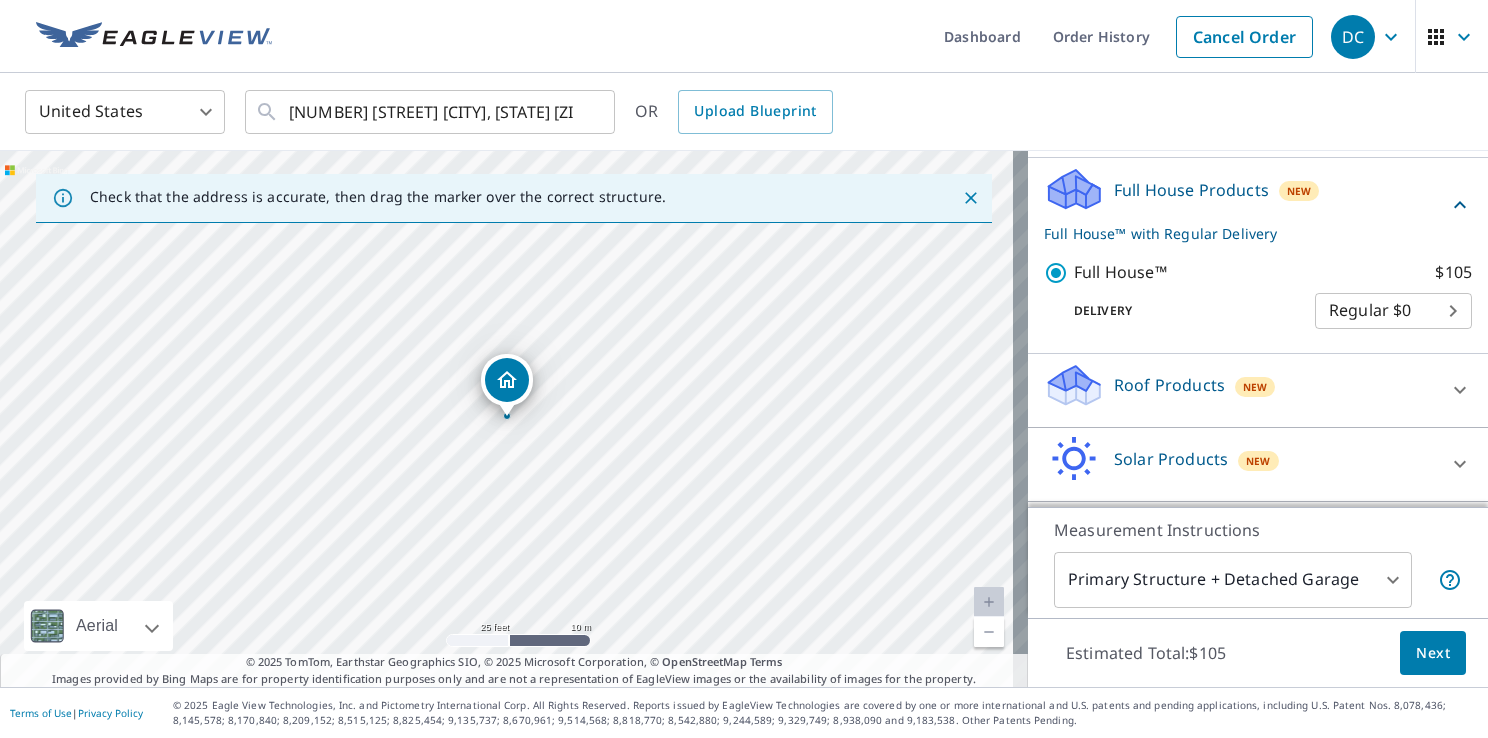 scroll, scrollTop: 266, scrollLeft: 0, axis: vertical 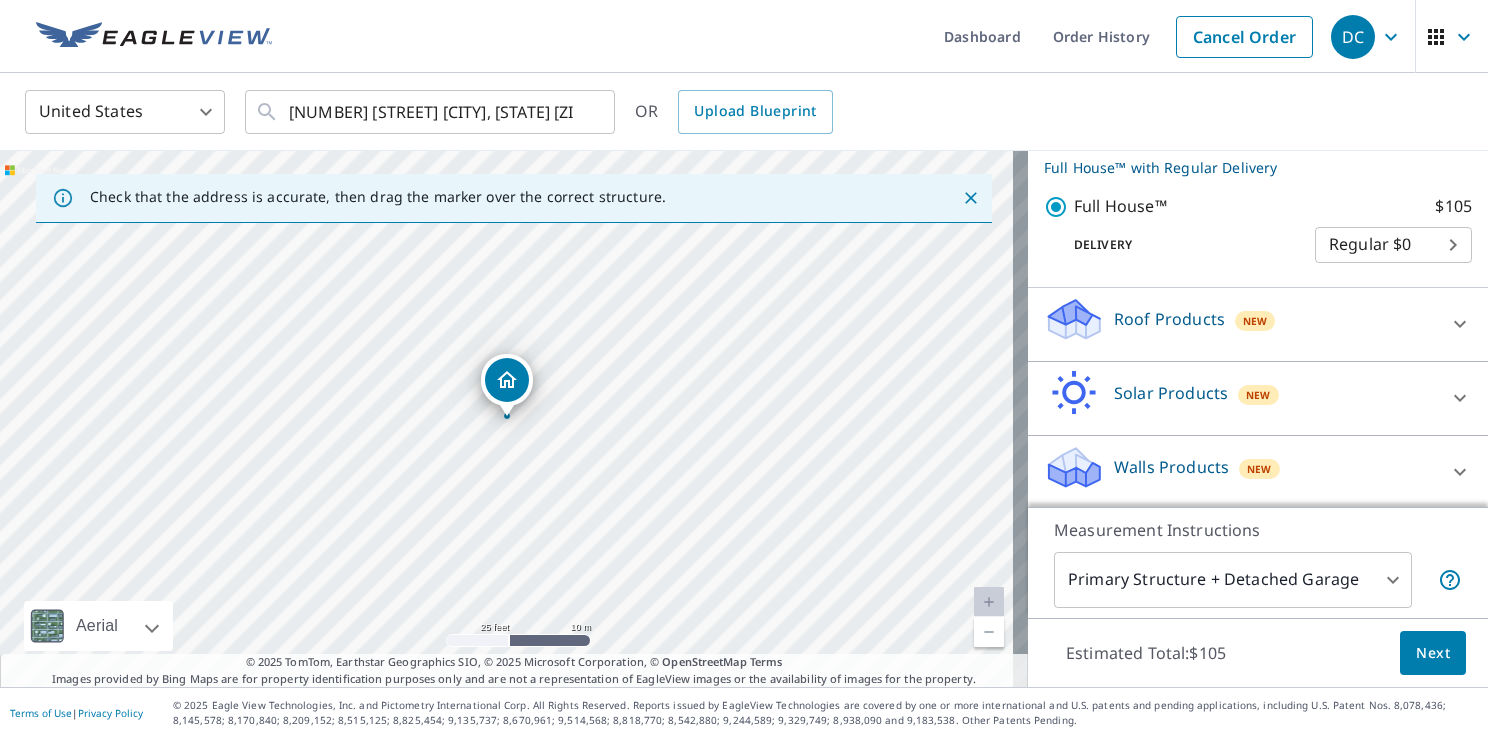 click at bounding box center [1074, 123] 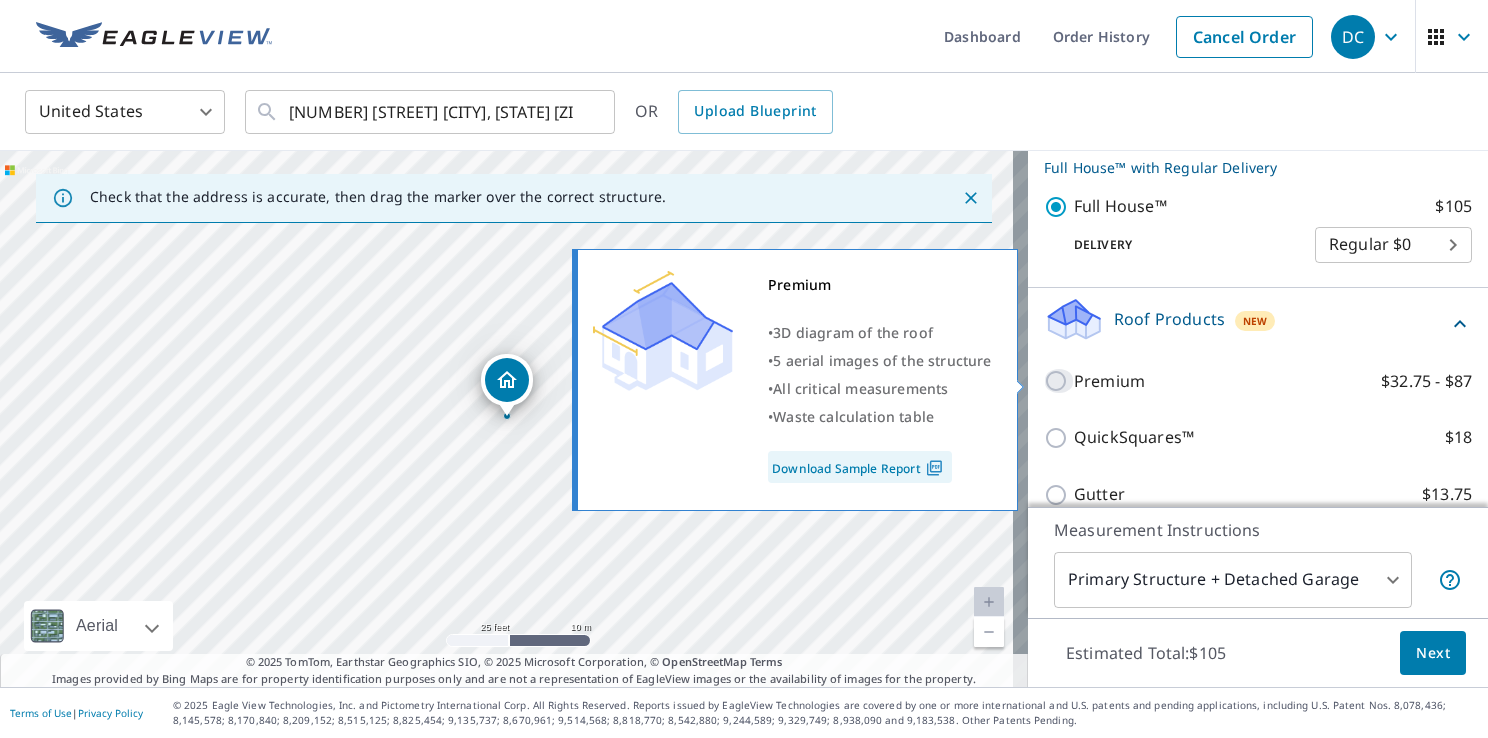 click on "Premium $32.75 - $87" at bounding box center [1059, 381] 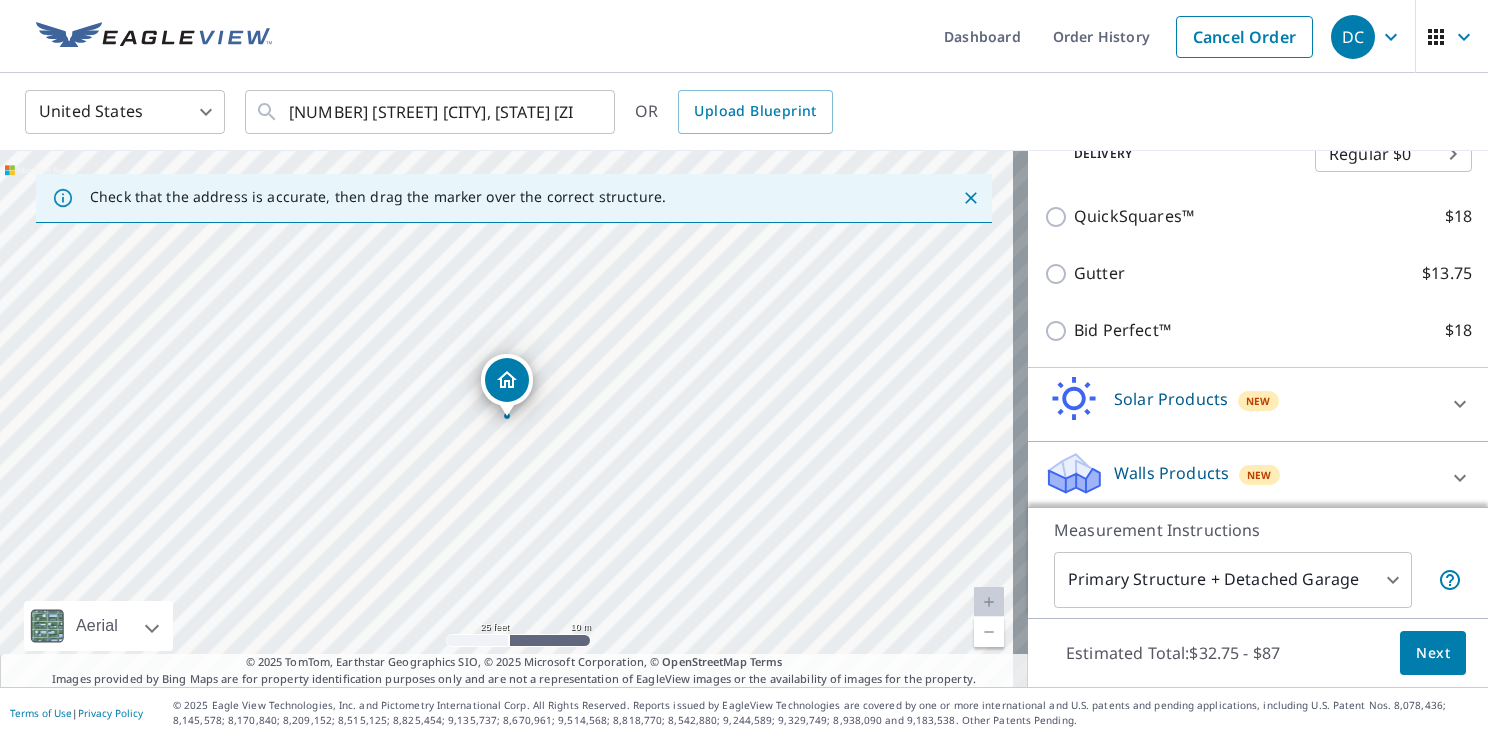 scroll, scrollTop: 492, scrollLeft: 0, axis: vertical 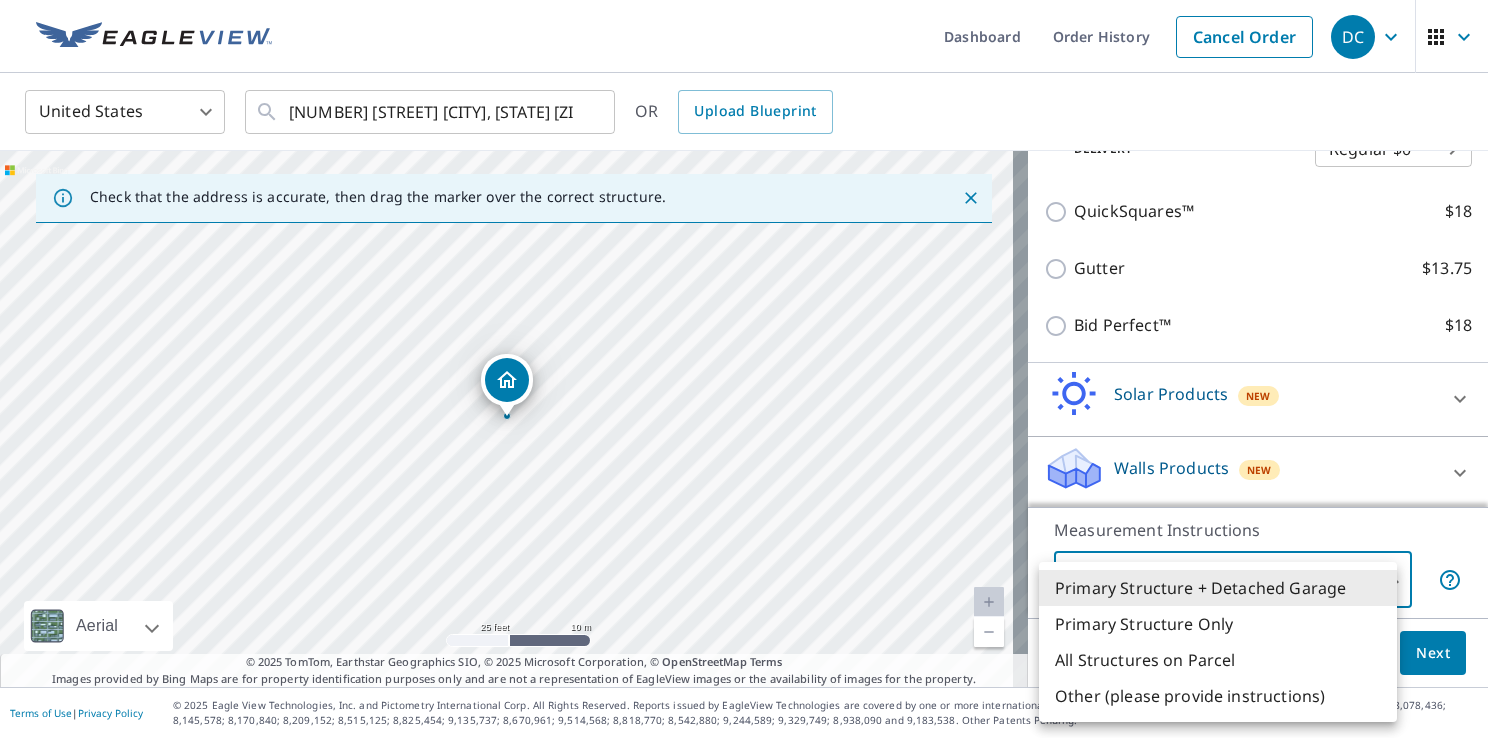 click on "DC DC
Dashboard Order History Cancel Order DC United States US ​ [NUMBER] [STREET] [CITY], [STATE] [ZIP] ​ OR Upload Blueprint Check that the address is accurate, then drag the marker over the correct structure. [NUMBER] [STREET] [CITY], [STATE] [ZIP] Aerial Road A standard road map Aerial A detailed look from above Labels Labels 25 feet 10 m © 2025 TomTom, © Vexcel Imaging, © 2025 Microsoft Corporation,  © OpenStreetMap Terms © 2025 TomTom, Earthstar Geographics SIO, © 2025 Microsoft Corporation, ©   OpenStreetMap   Terms Images provided by Bing Maps are for property identification purposes only and are not a representation of EagleView images or the availability of images for the property. PROPERTY TYPE Residential Commercial Multi-Family This is a complex BUILDING ID [NUMBER] [STREET], [CITY], [STATE], [ZIP] Full House Products New Full House™ $105 Roof Products New Premium with Regular Delivery Premium $32.75 - $87 Delivery Regular $0 8 ​ QuickSquares™ $18 Gutter $13.75 $18 New $79" at bounding box center (744, 369) 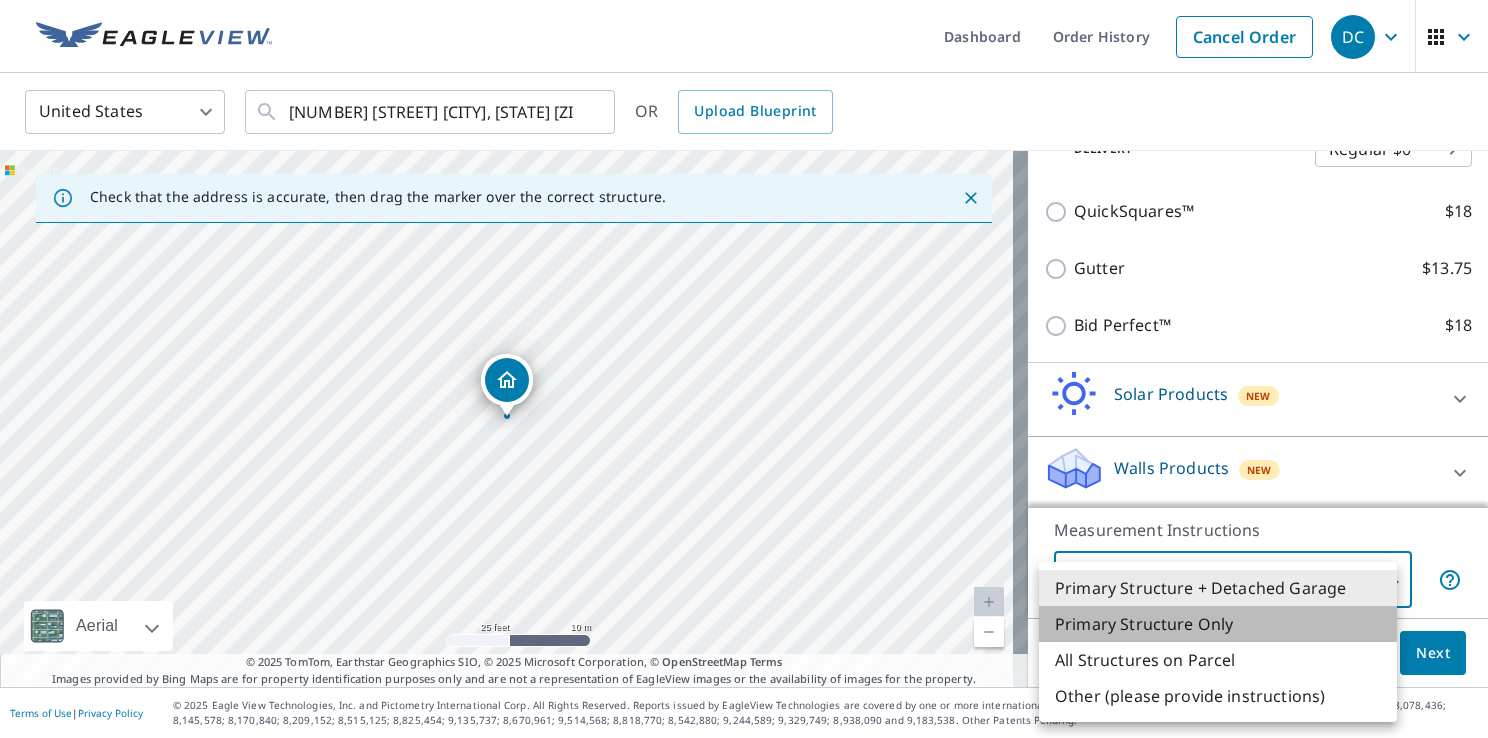 click on "Primary Structure Only" at bounding box center [1218, 624] 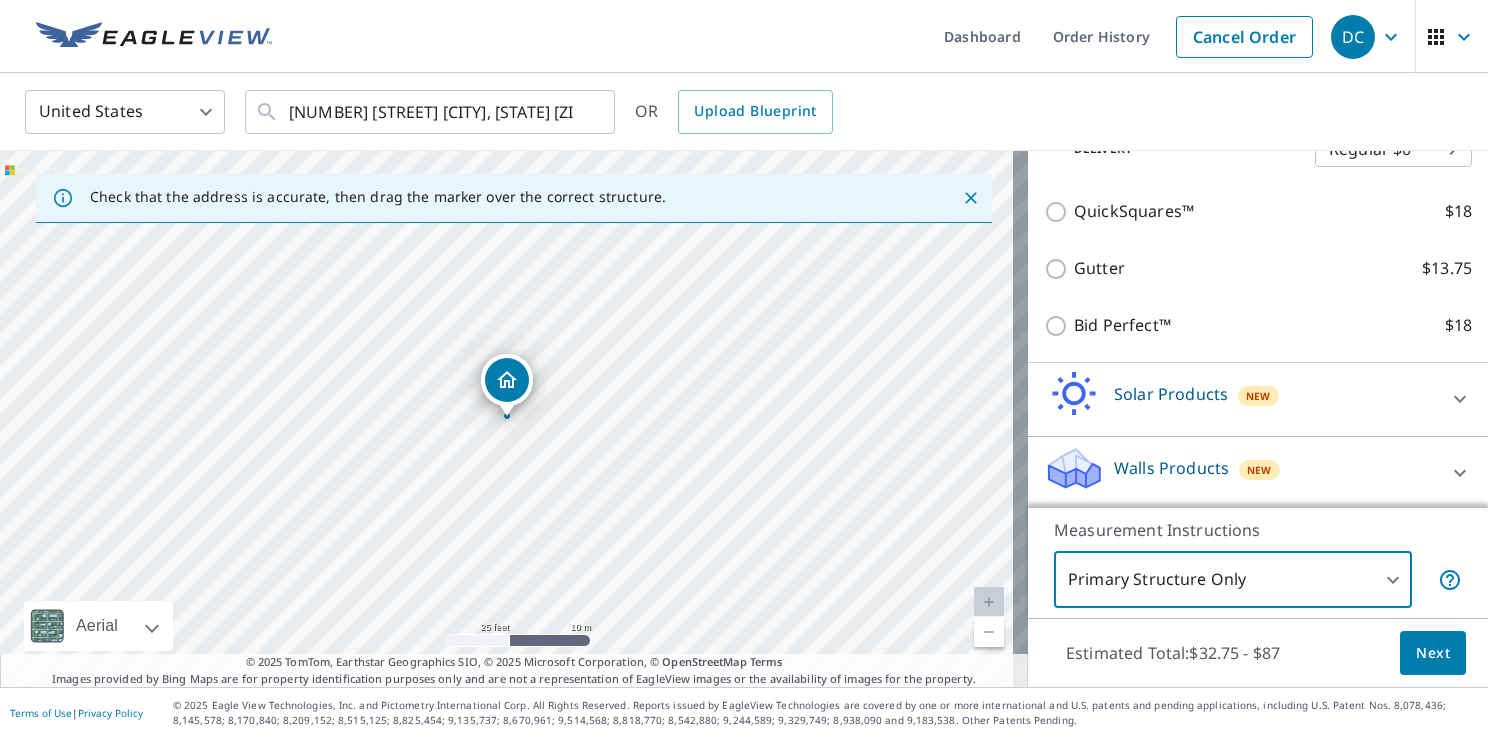click on "Next" at bounding box center (1433, 653) 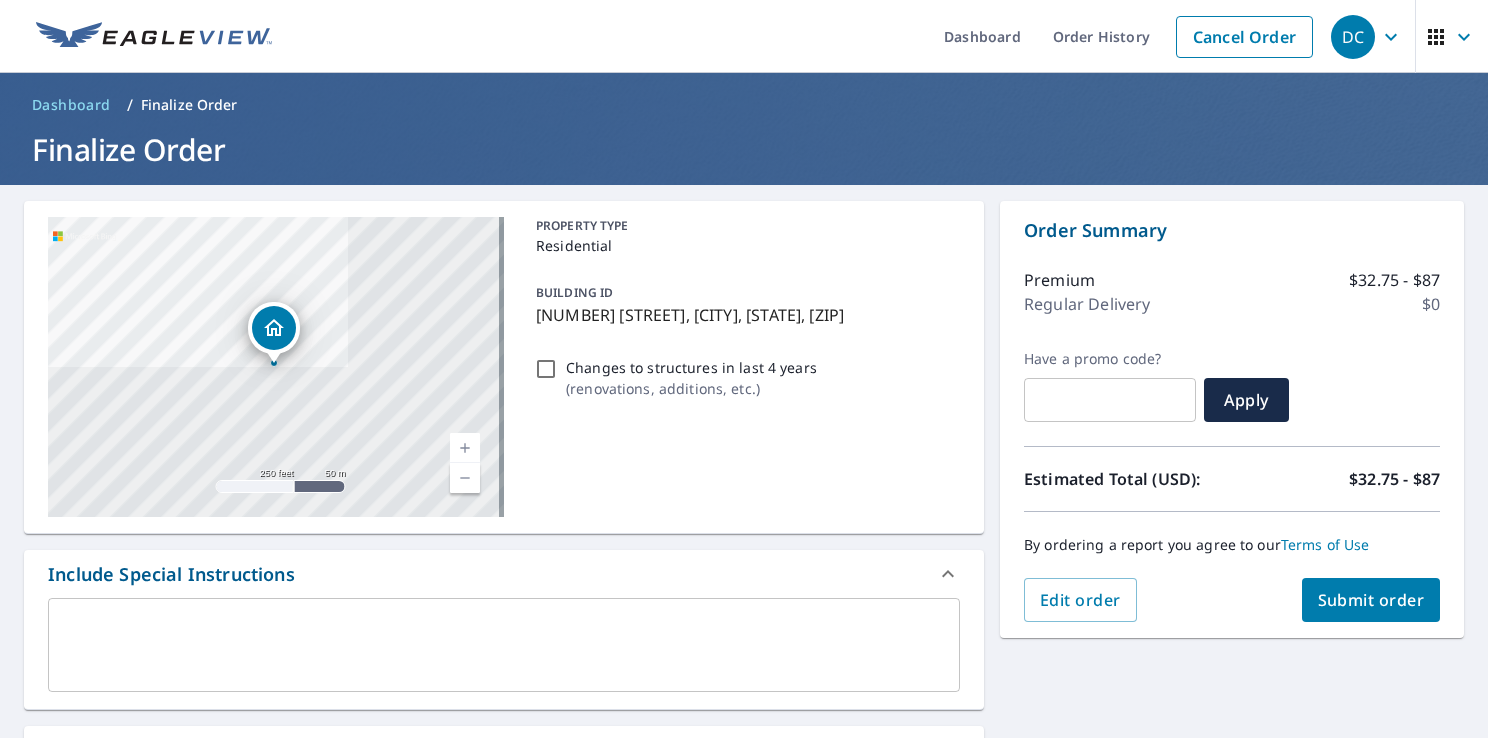click at bounding box center [504, 645] 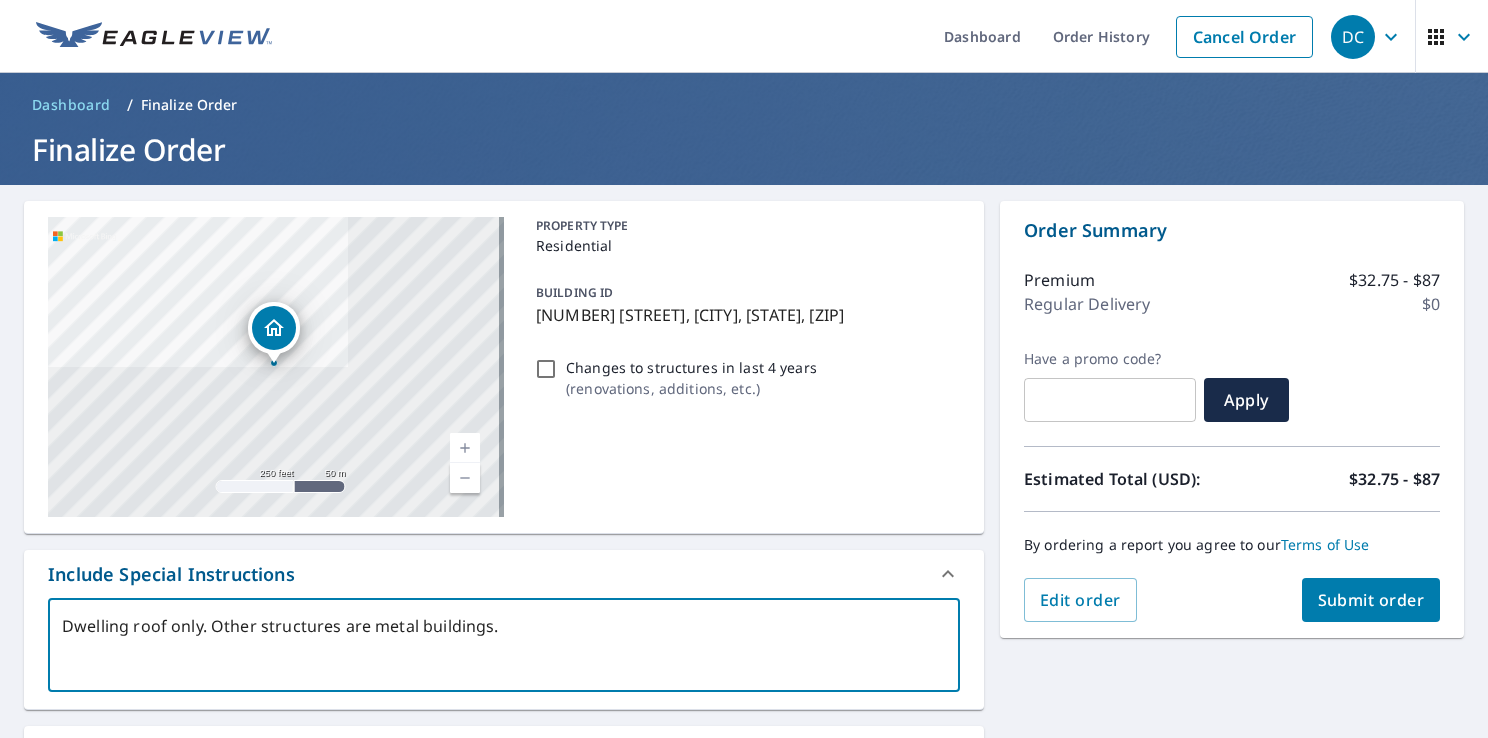 type on "Dwelling roof only. Other structures are metal buildings." 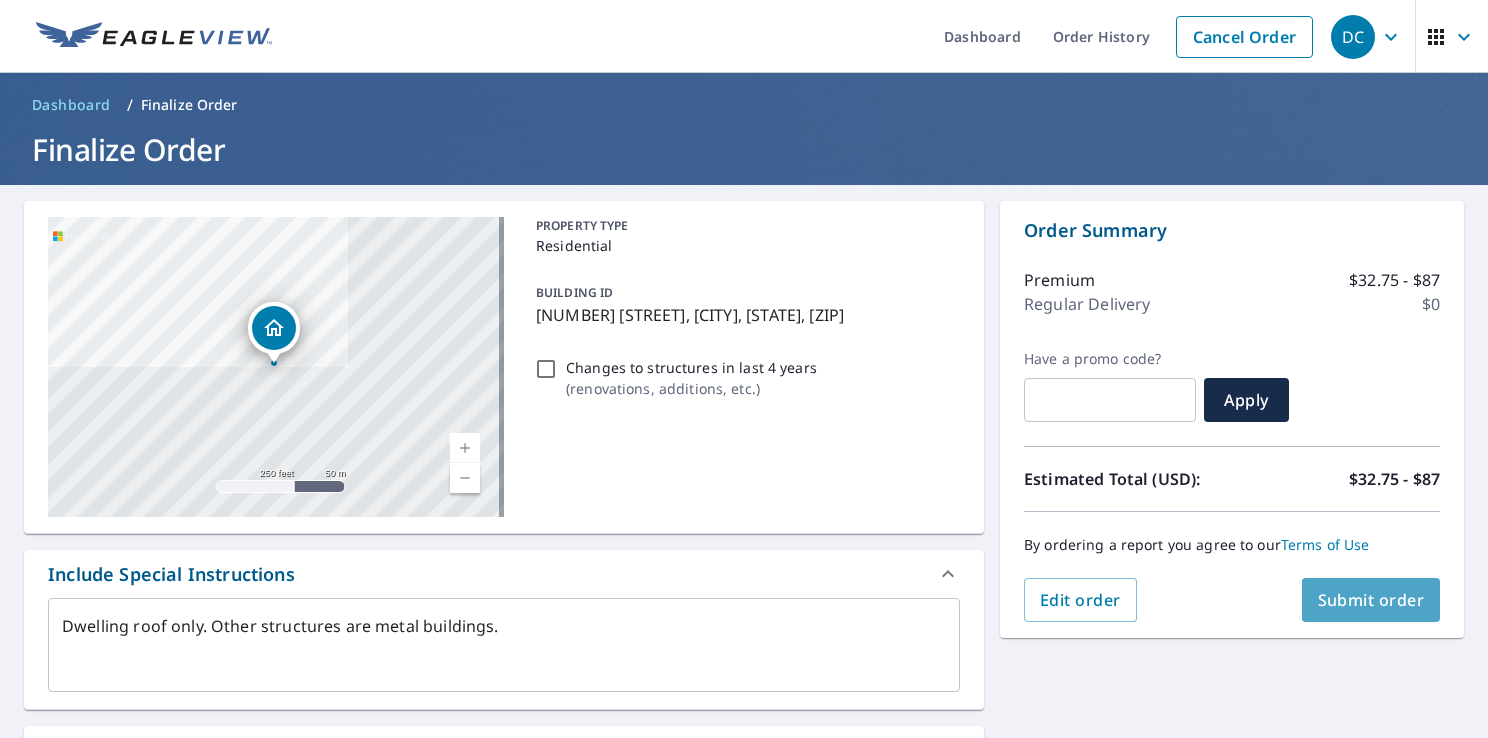 click on "Submit order" at bounding box center [1371, 600] 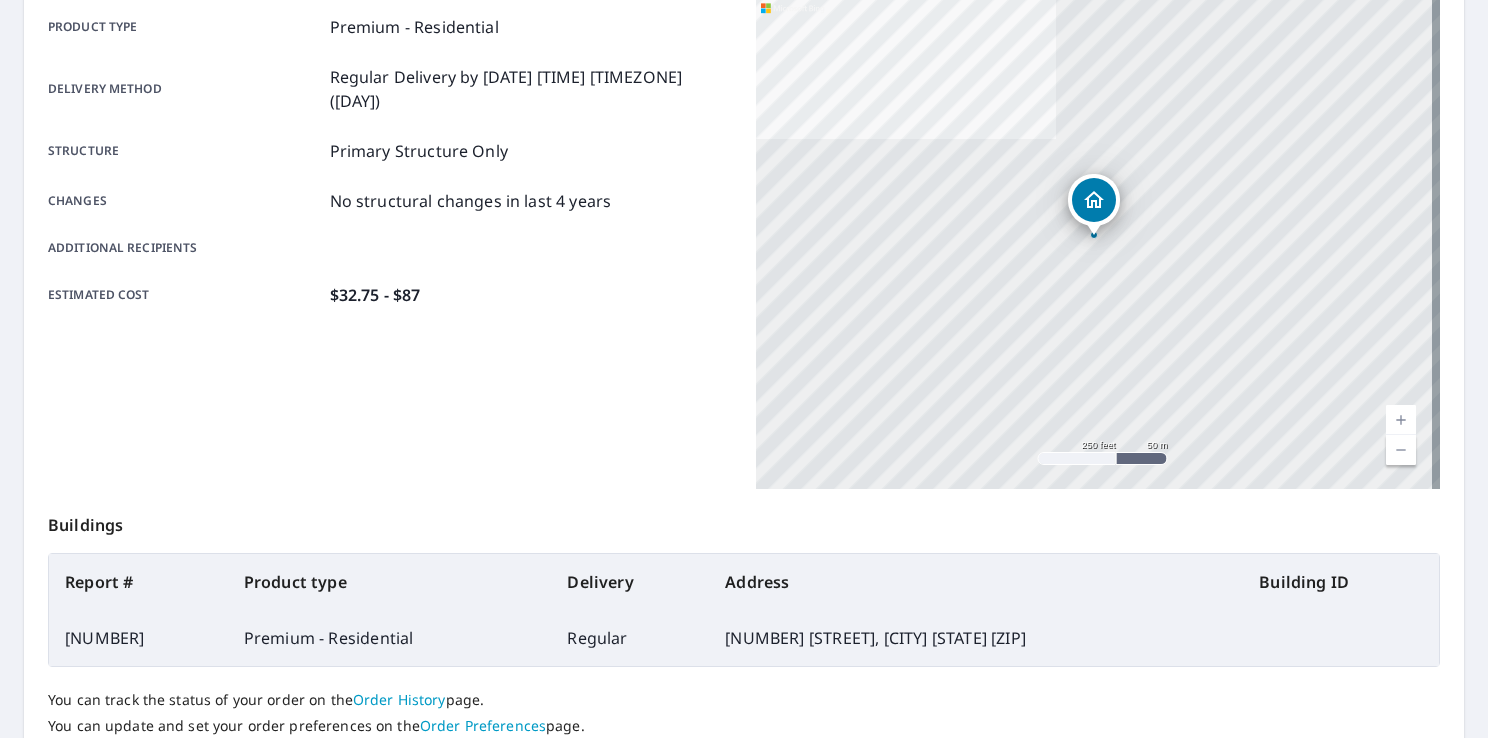 scroll, scrollTop: 437, scrollLeft: 0, axis: vertical 